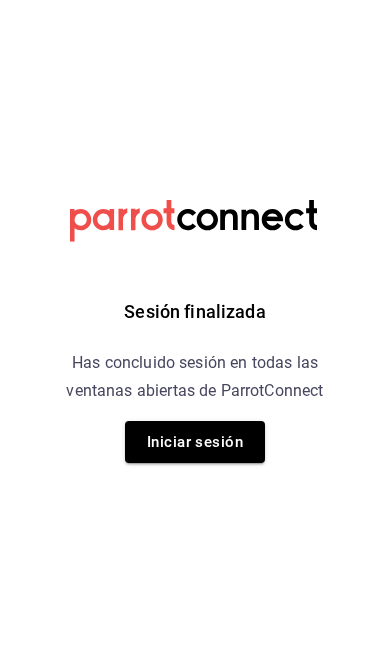 scroll, scrollTop: 0, scrollLeft: 0, axis: both 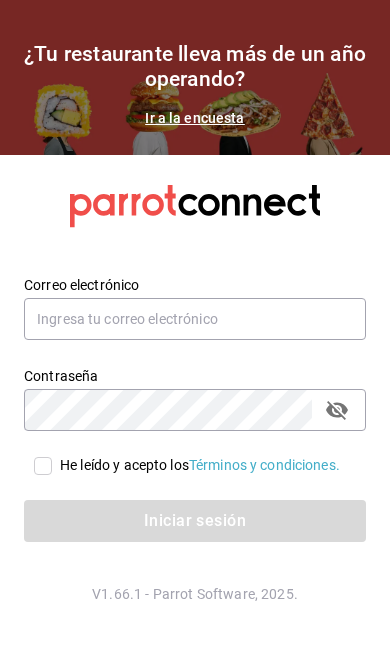 click on "Datos incorrectos. Verifica que tu Correo o Contraseña estén bien escritos. Correo electrónico Contraseña Contraseña He leído y acepto los  Términos y condiciones. Iniciar sesión V1.66.1 - Parrot Software, 2025." at bounding box center [195, 409] 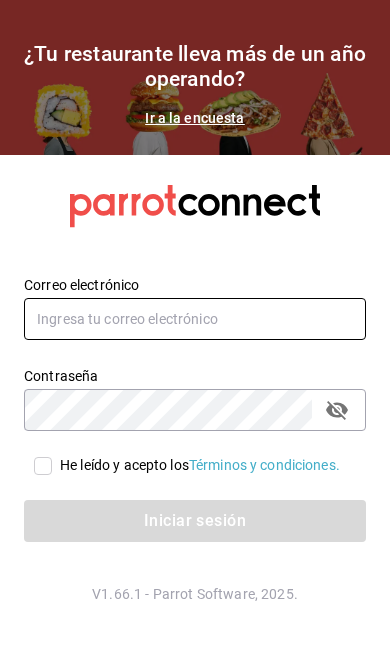 click at bounding box center (195, 319) 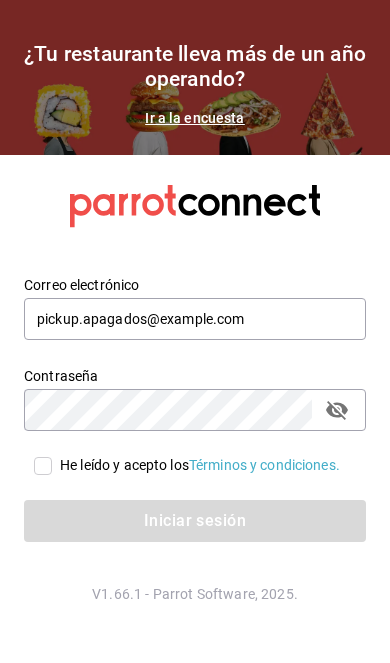 click on "He leído y acepto los  Términos y condiciones." at bounding box center [43, 466] 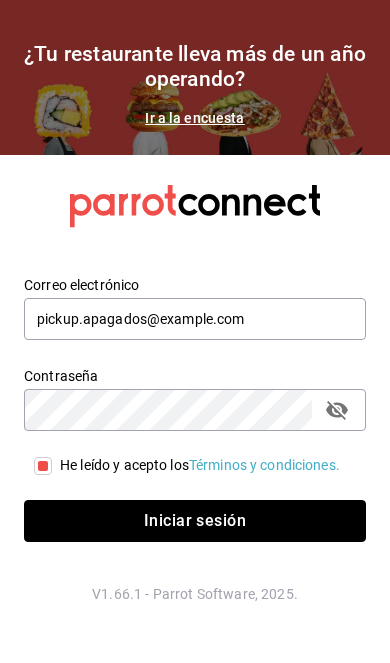 click on "Iniciar sesión" at bounding box center [195, 521] 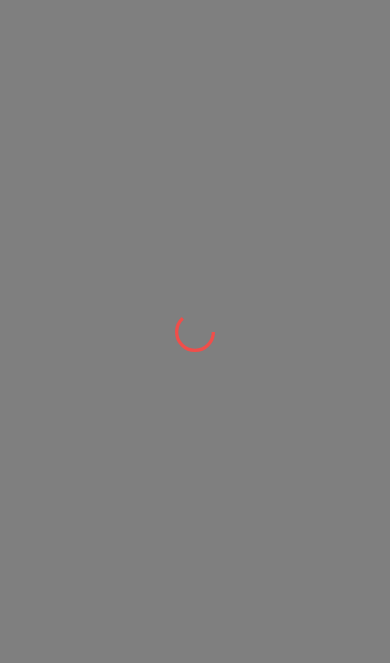 scroll, scrollTop: 0, scrollLeft: 0, axis: both 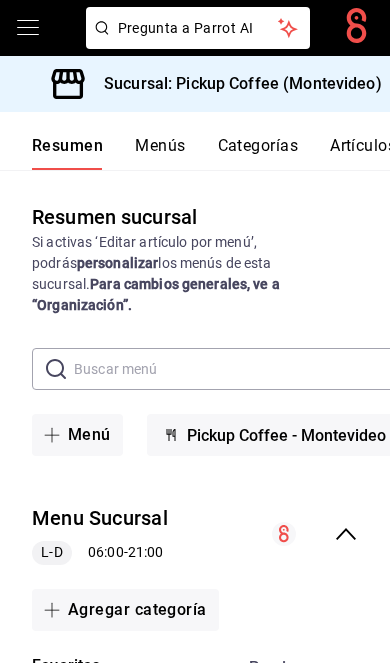 click on "Sucursal: Pickup Coffee (Montevideo)" at bounding box center [235, 84] 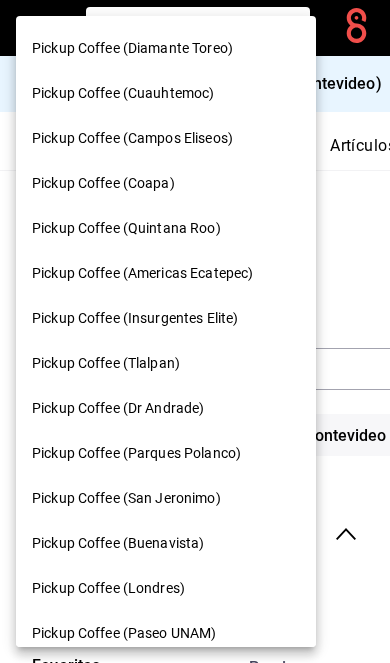 scroll, scrollTop: 161, scrollLeft: 0, axis: vertical 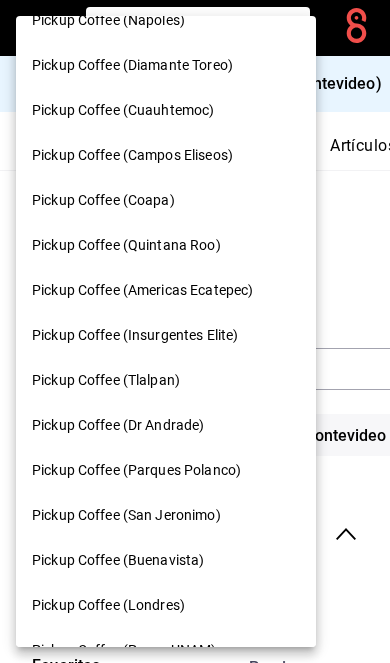 click on "Pickup Coffee (Tlalpan)" at bounding box center (106, 380) 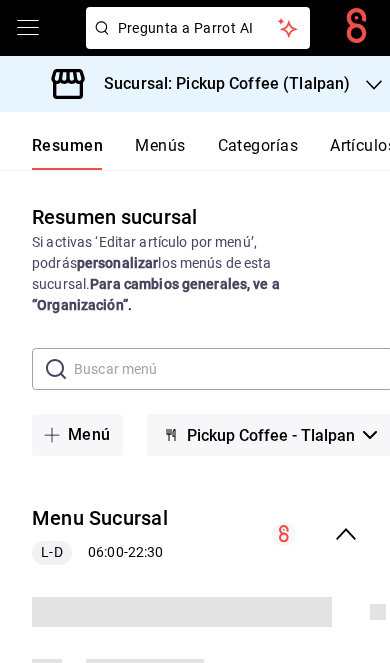 click 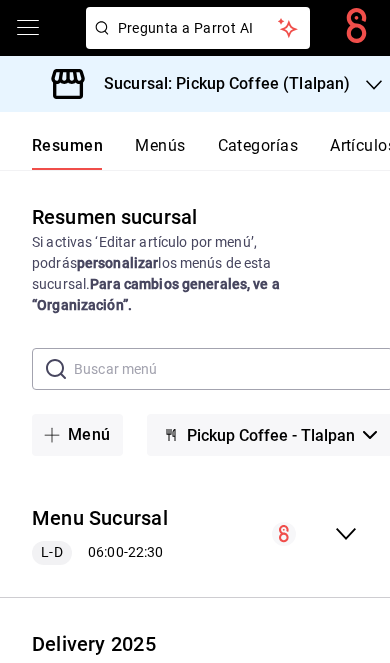 click 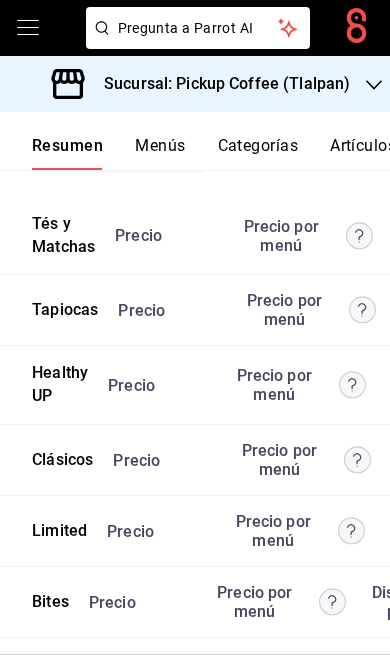 scroll, scrollTop: 5487, scrollLeft: 0, axis: vertical 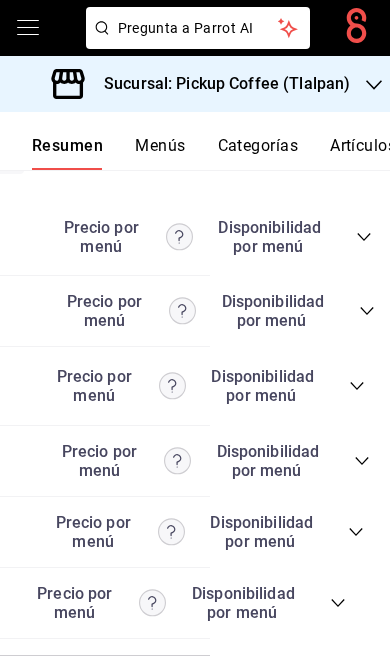 click 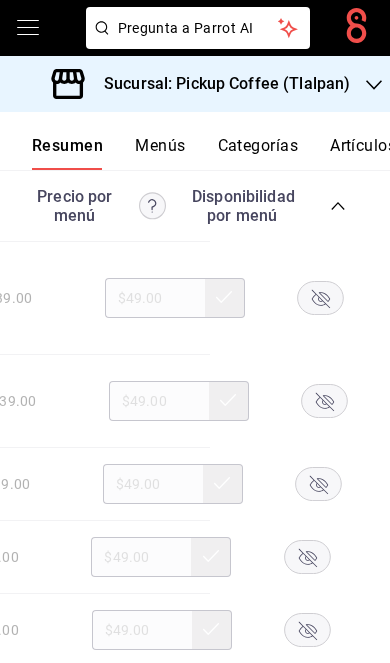 scroll, scrollTop: 5883, scrollLeft: 0, axis: vertical 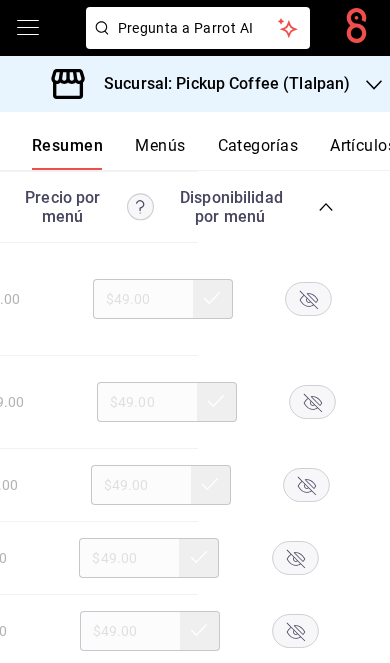 click 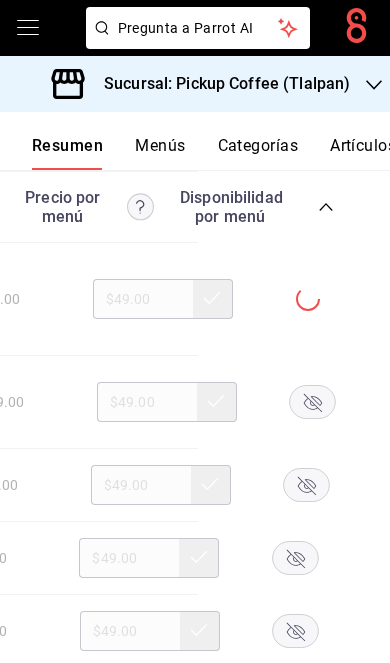click 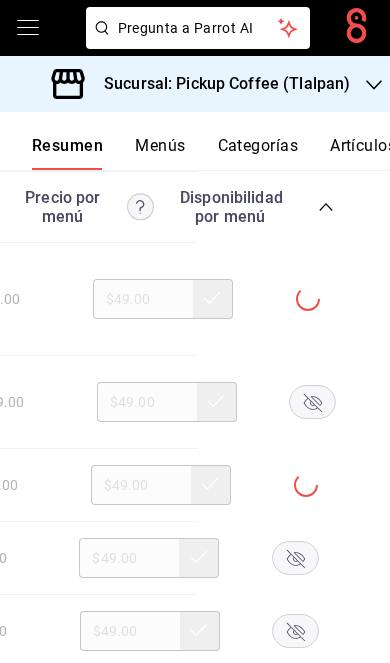 click 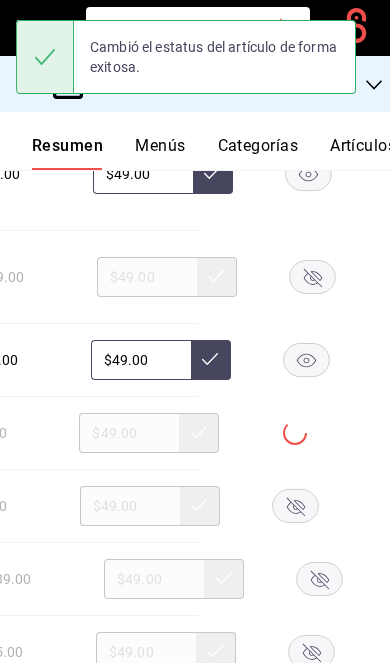 scroll, scrollTop: 6121, scrollLeft: 0, axis: vertical 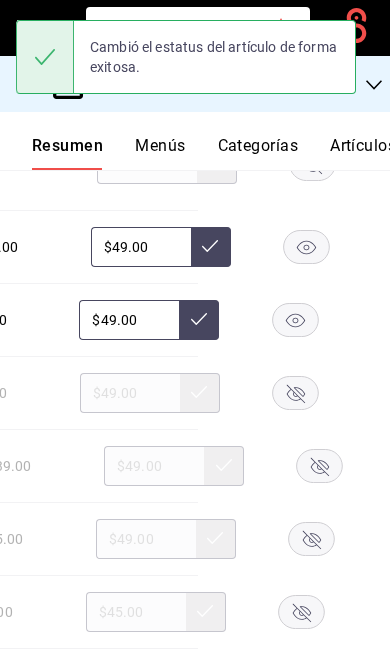 click 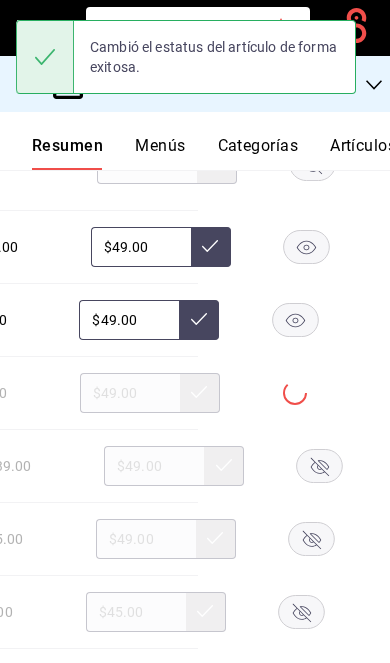 click 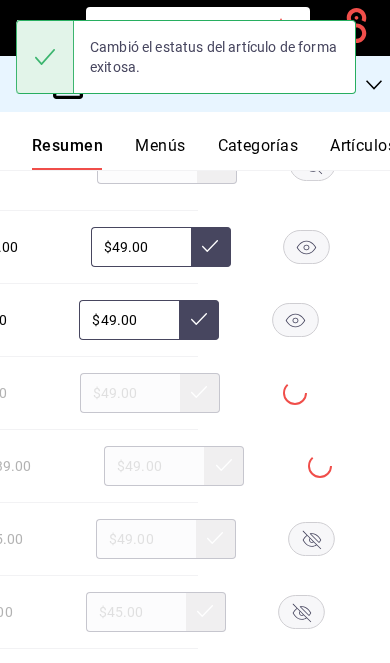click 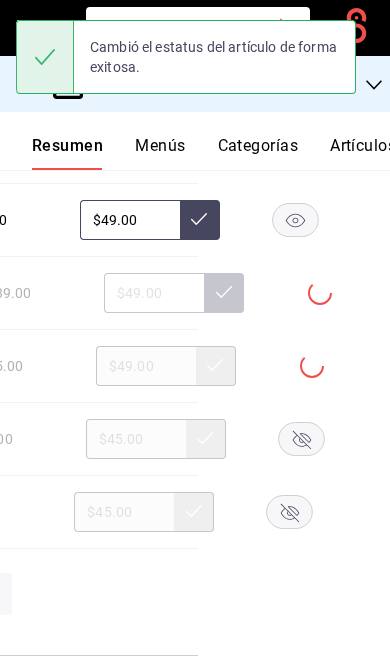 scroll, scrollTop: 6294, scrollLeft: 0, axis: vertical 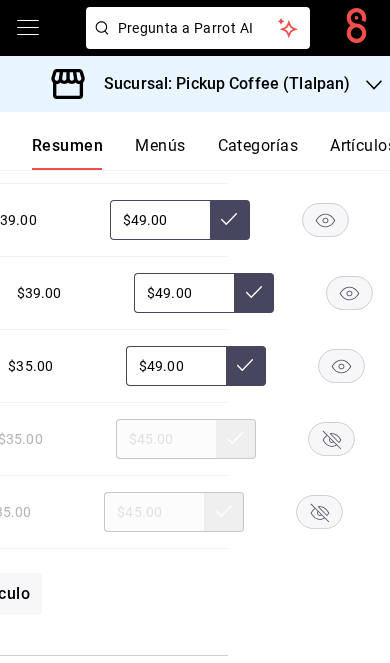 click 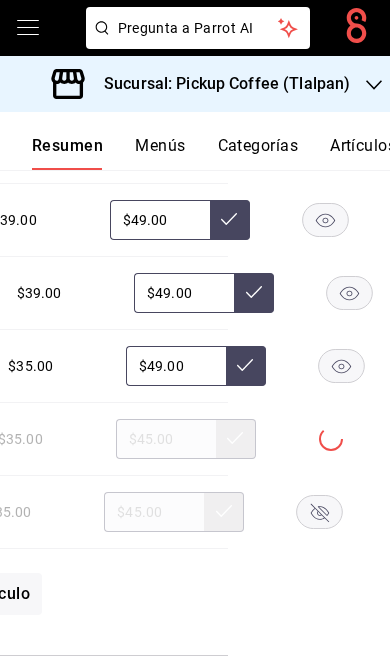 click 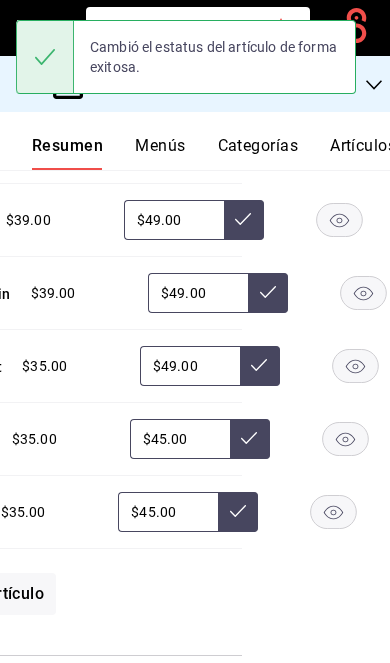 scroll, scrollTop: 0, scrollLeft: 184, axis: horizontal 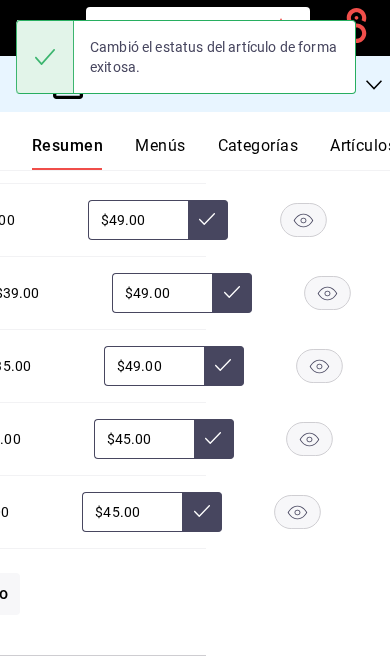 click 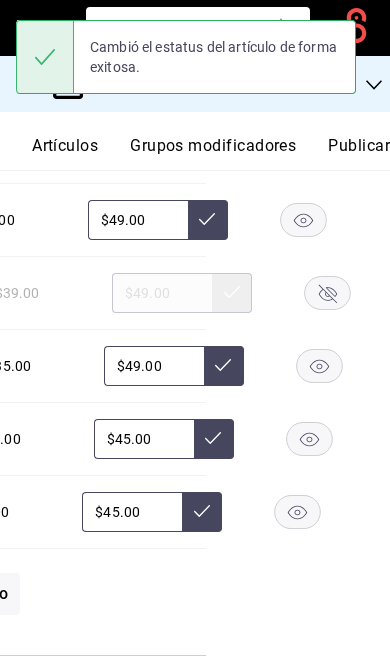 scroll, scrollTop: 0, scrollLeft: 303, axis: horizontal 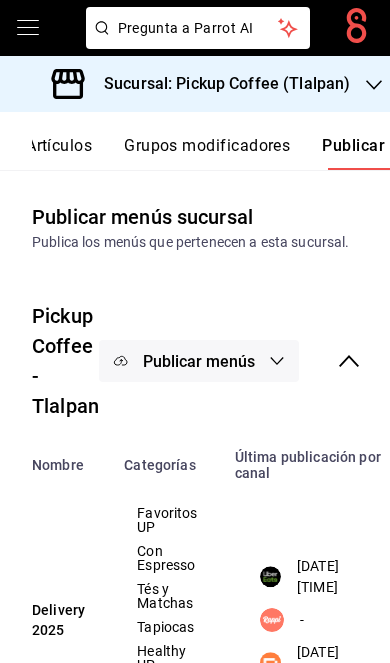click on "Publicar menús" at bounding box center [199, 361] 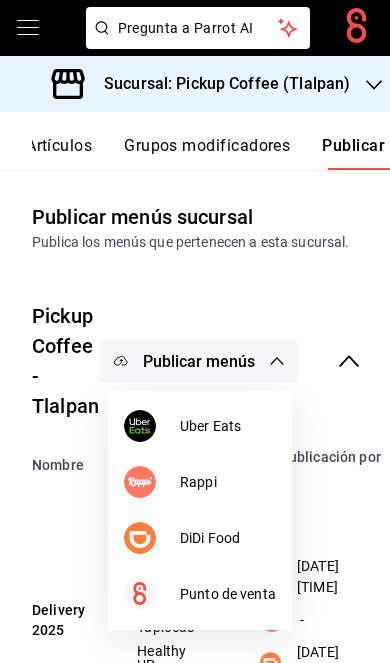 click on "DiDi Food" at bounding box center [200, 538] 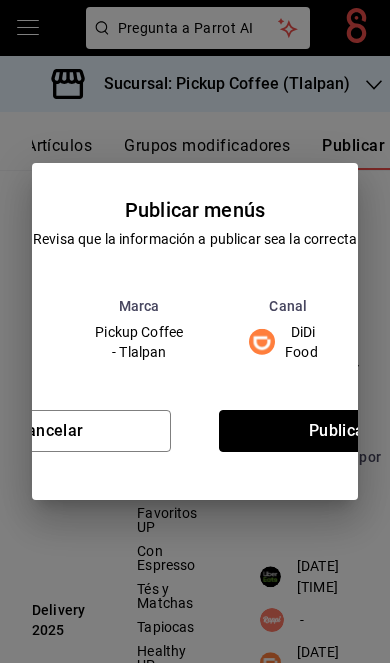click on "Publicar" at bounding box center [340, 431] 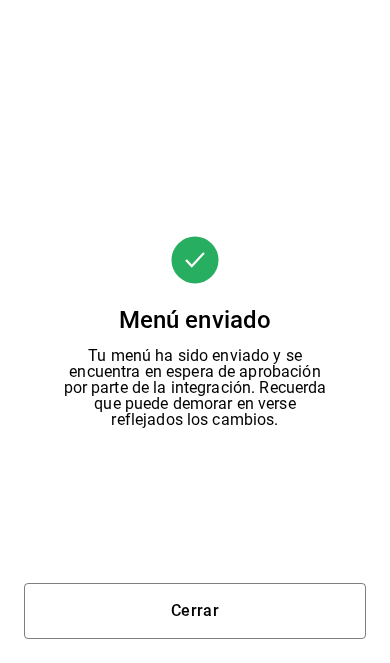 click on "Cerrar" at bounding box center (195, 611) 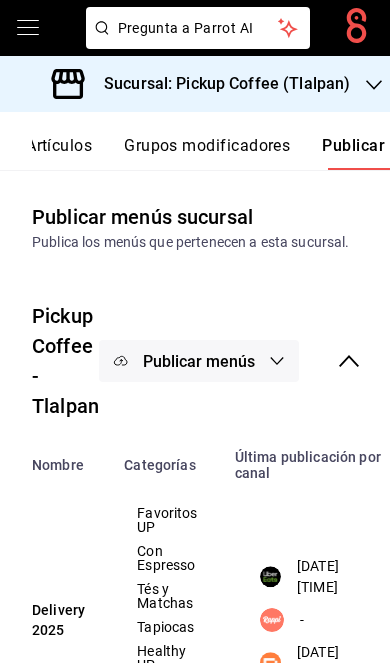 click 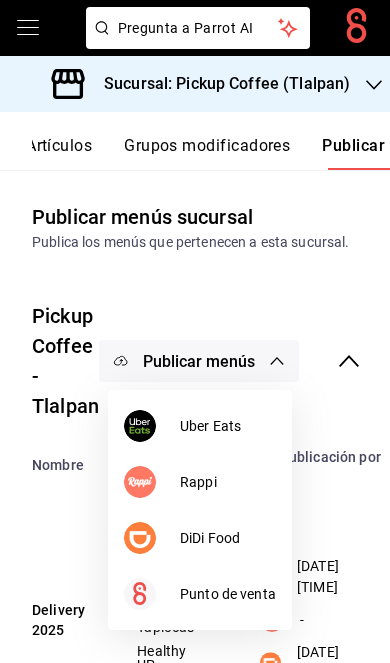 click on "Uber Eats" at bounding box center [228, 426] 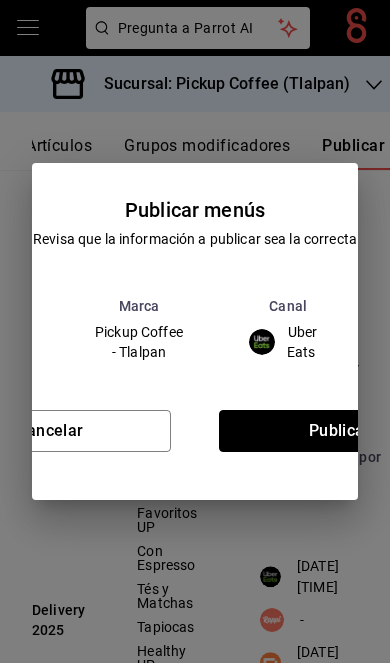 click on "Publicar" at bounding box center [340, 431] 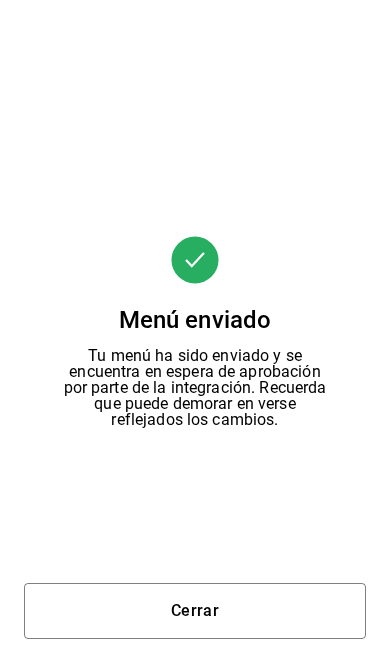 click on "Cerrar" at bounding box center (195, 611) 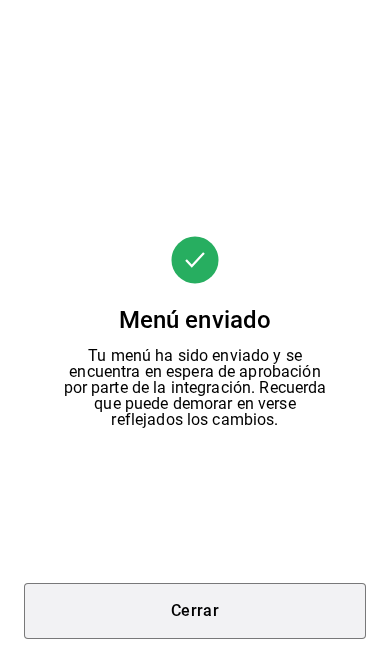 click on "Cerrar" at bounding box center (195, 611) 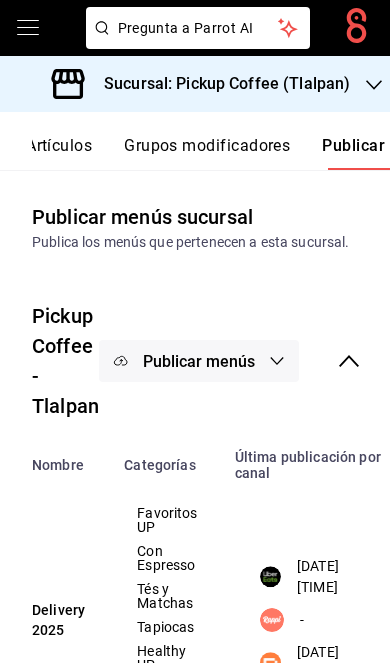 click on "Sucursal: Pickup Coffee (Tlalpan)" at bounding box center [203, 84] 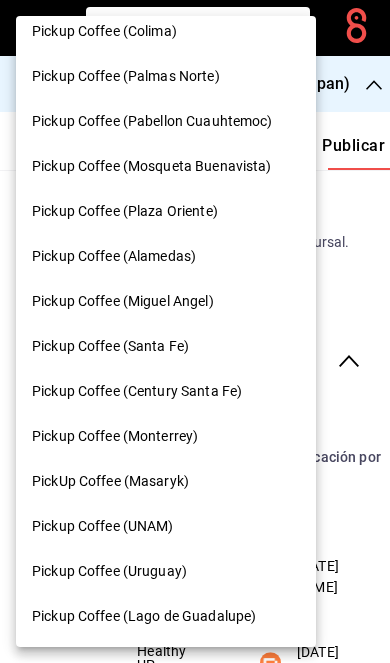 scroll, scrollTop: 1005, scrollLeft: 0, axis: vertical 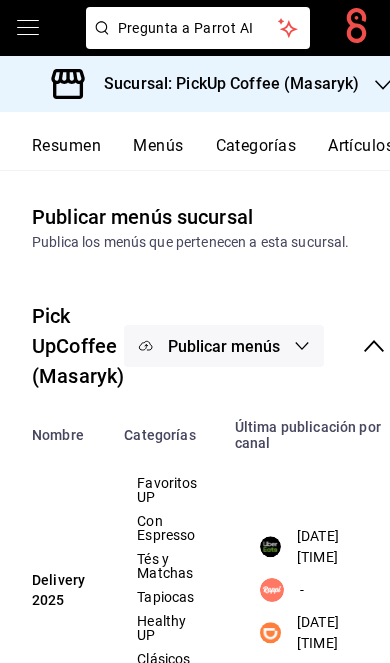 click on "Resumen" at bounding box center (66, 153) 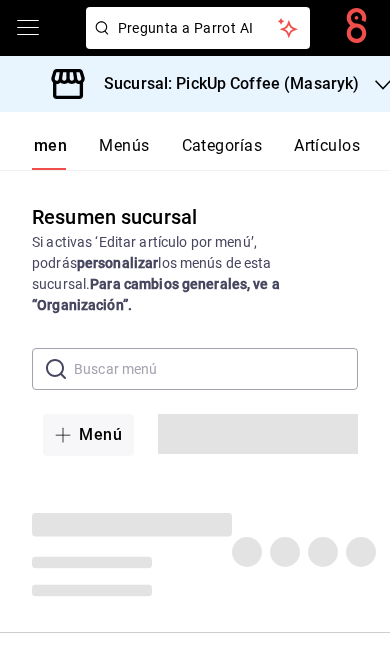 scroll, scrollTop: 0, scrollLeft: 0, axis: both 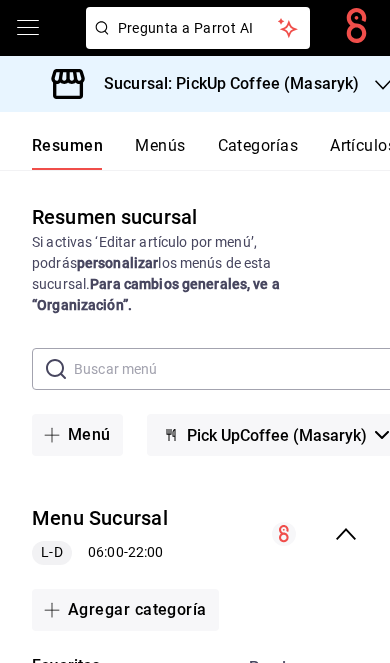click on "Menu Sucursal L-D 06:00  -  22:00" at bounding box center (195, 534) 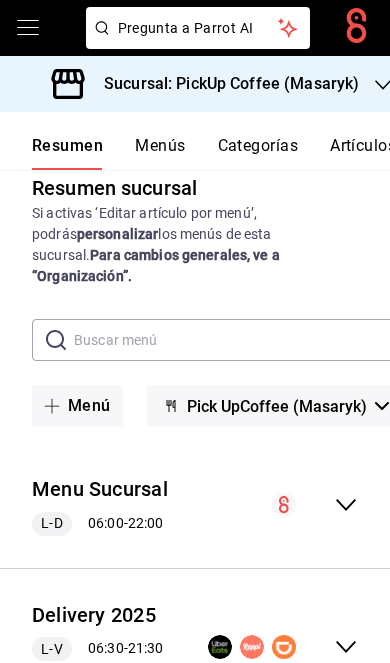 scroll, scrollTop: 28, scrollLeft: 0, axis: vertical 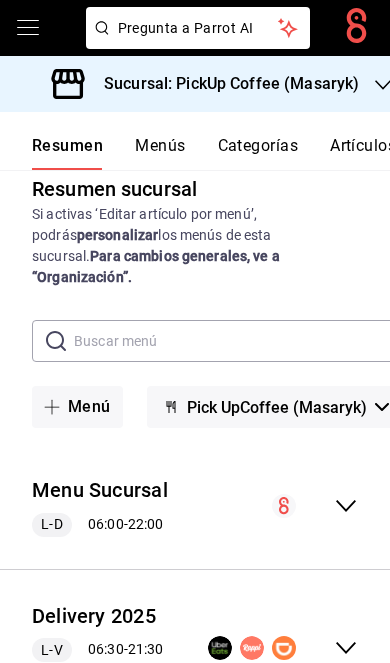 click 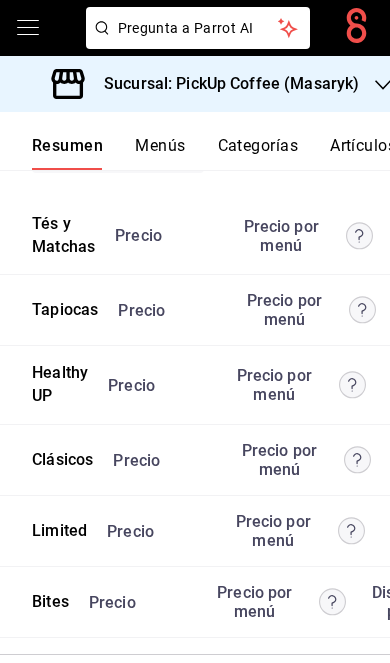 scroll, scrollTop: 5487, scrollLeft: 0, axis: vertical 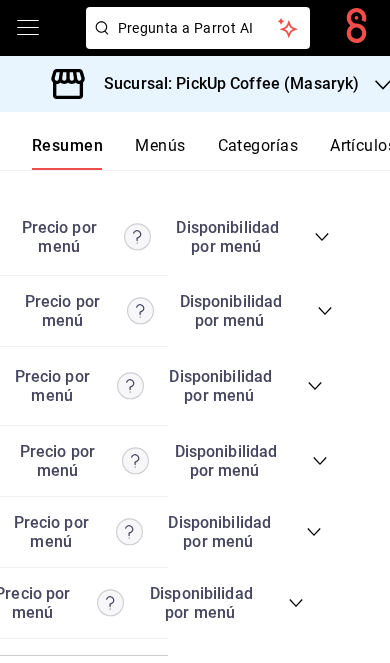 click on "Resumen sucursal Si activas ‘Editar artículo por menú’, podrás  personalizar  los menús de esta sucursal.  Para cambios generales, ve a “Organización”. ​ ​ Menú Pick UpCoffee (Masaryk) Menu Sucursal L-D 06:00  -  22:00 Agregar categoría Favoritos UP Precio Precio por menú   Disponibilidad por menú Mazapán Espresso Elige tu tamaño ,  Escoge tu leche ,  ¿Con sueño? ,  ¿Más dulce? ,  ¿De antojo? $53.00 Caramel Macchiato Elige tu tamaño ,  Escoge tu leche ,  ¿Con sueño? ,  ¿Más dulce? ,  ¿De antojo? $47.00 French Vainilla Latte Elige tu tamaño ,  Escoge tu leche ,  ¿Con sueño? ,  ¿Más dulce? ,  ¿De antojo? $47.00 Nutelatte Elige tu tamaño ,  Escoge tu leche ,  ¿Con sueño? ,  ¿Más dulce? ,  ¿De antojo? $43.00 Cajelatte Elige tu tamaño ,  Escoge tu leche ,  ¿Con sueño? ,  ¿Más dulce? ,  ¿De antojo? $43.00 Horchata Elige tu tamaño ,  Escoge tu leche ,  ¿Con sueño? ,  ¿Más dulce? ,  ¿De antojo? $43.00 Spanish Latte Elige tu tamaño ,  Escoge tu leche ,  ,  ," at bounding box center [195, -2311] 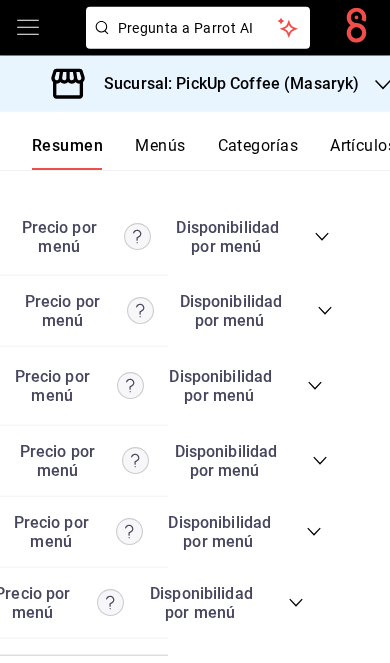 scroll, scrollTop: 82, scrollLeft: 0, axis: vertical 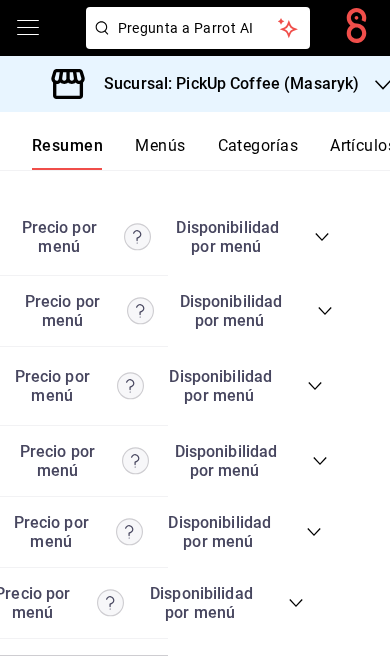click on "Resumen sucursal Si activas ‘Editar artículo por menú’, podrás  personalizar  los menús de esta sucursal.  Para cambios generales, ve a “Organización”. ​ ​ Menú Pick UpCoffee (Masaryk) Menu Sucursal L-D 06:00  -  22:00 Agregar categoría Favoritos UP Precio Precio por menú   Disponibilidad por menú Mazapán Espresso Elige tu tamaño ,  Escoge tu leche ,  ¿Con sueño? ,  ¿Más dulce? ,  ¿De antojo? $53.00 Caramel Macchiato Elige tu tamaño ,  Escoge tu leche ,  ¿Con sueño? ,  ¿Más dulce? ,  ¿De antojo? $47.00 French Vainilla Latte Elige tu tamaño ,  Escoge tu leche ,  ¿Con sueño? ,  ¿Más dulce? ,  ¿De antojo? $47.00 Nutelatte Elige tu tamaño ,  Escoge tu leche ,  ¿Con sueño? ,  ¿Más dulce? ,  ¿De antojo? $43.00 Cajelatte Elige tu tamaño ,  Escoge tu leche ,  ¿Con sueño? ,  ¿Más dulce? ,  ¿De antojo? $43.00 Horchata Elige tu tamaño ,  Escoge tu leche ,  ¿Con sueño? ,  ¿Más dulce? ,  ¿De antojo? $43.00 Spanish Latte Elige tu tamaño ,  Escoge tu leche ,  ,  ," at bounding box center (195, -2311) 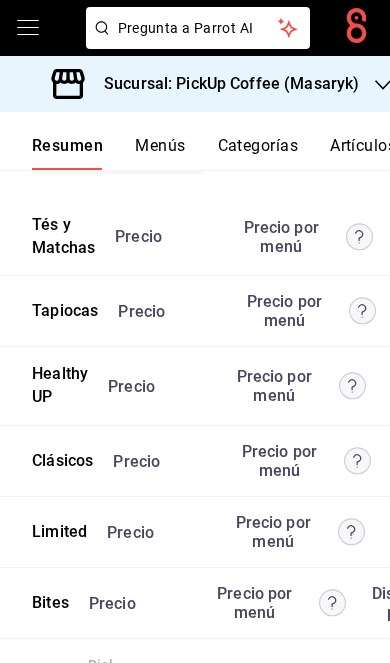 scroll, scrollTop: 0, scrollLeft: 0, axis: both 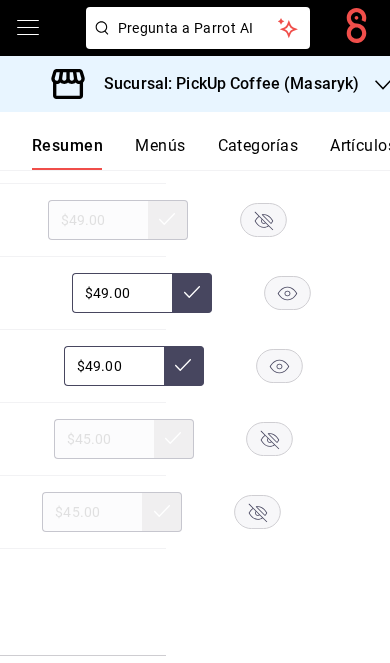 click 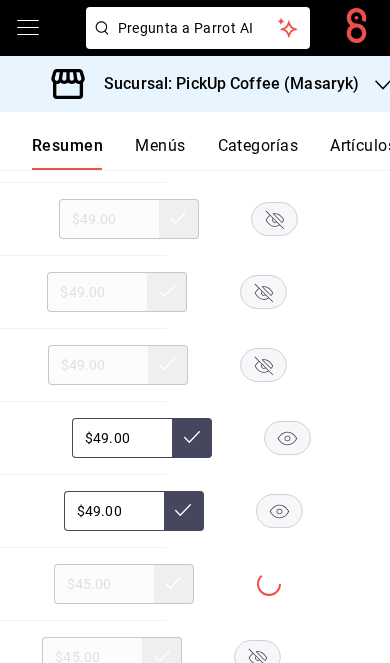 scroll, scrollTop: 6057, scrollLeft: 0, axis: vertical 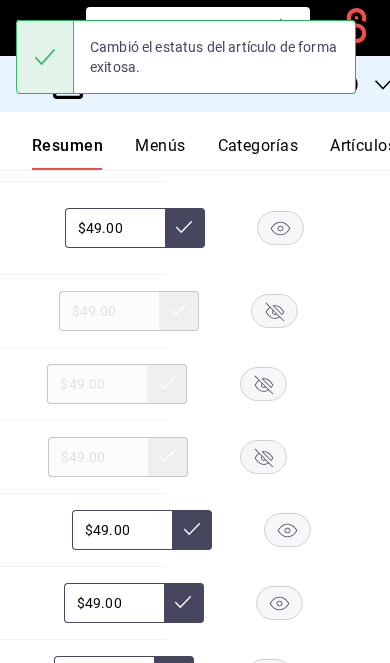 click 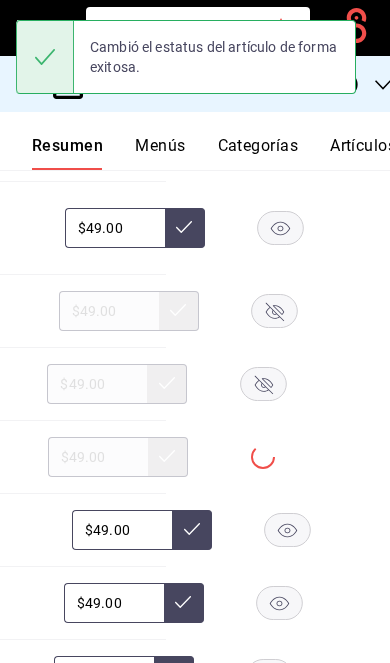 click 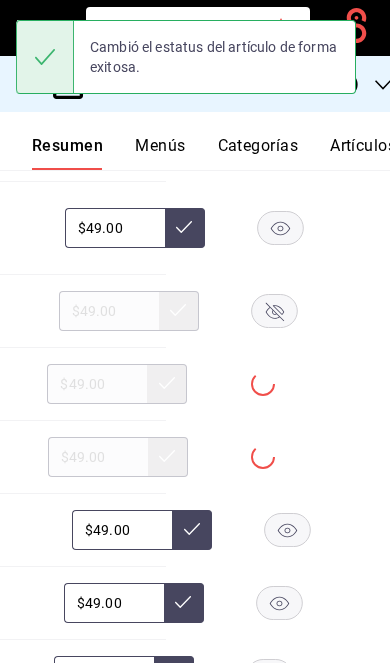 click 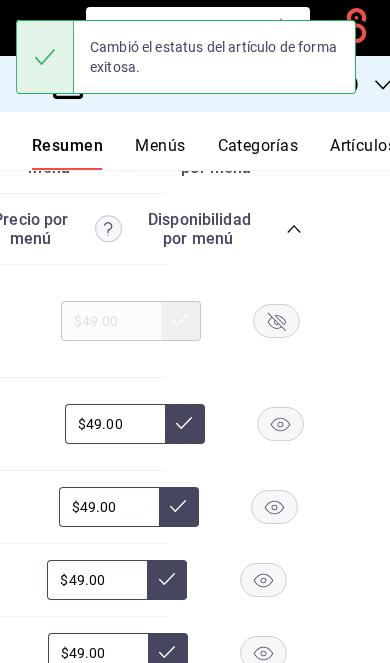 click 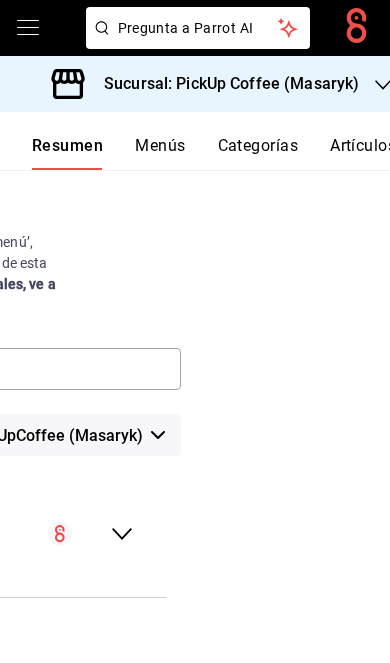 scroll, scrollTop: 0, scrollLeft: 0, axis: both 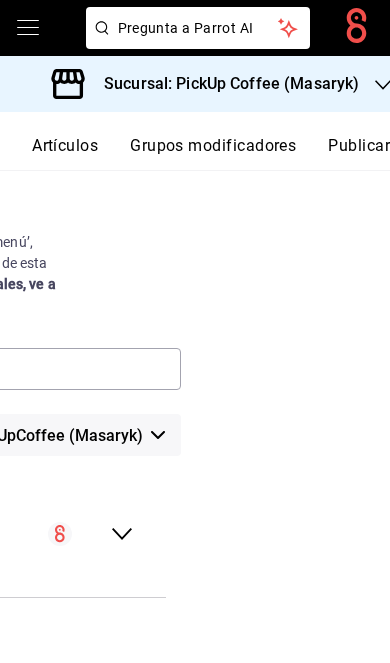 click on "Publicar" at bounding box center (359, 153) 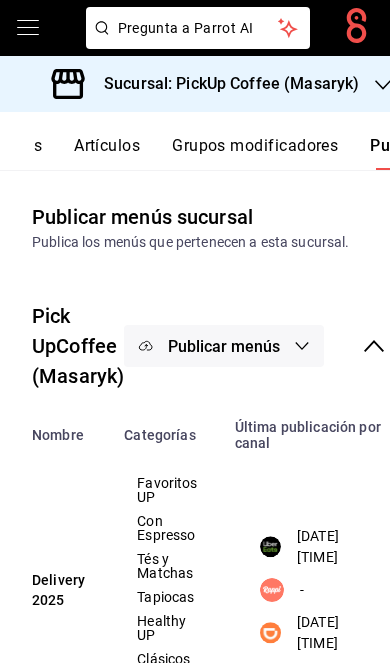 scroll, scrollTop: 0, scrollLeft: 302, axis: horizontal 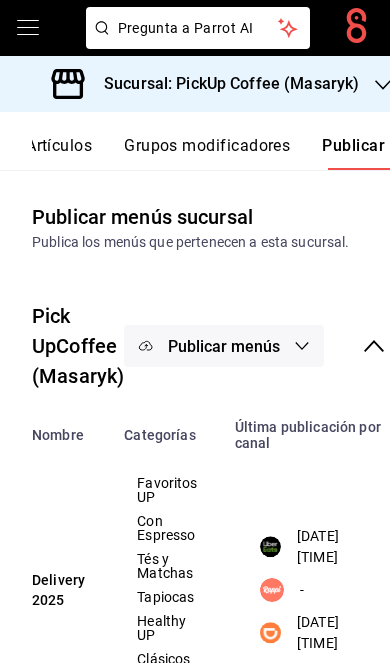 click on "Publicar menús" at bounding box center (224, 346) 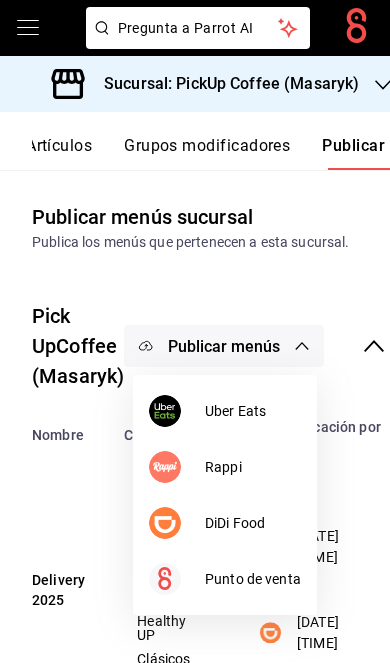 click on "DiDi Food" at bounding box center [253, 523] 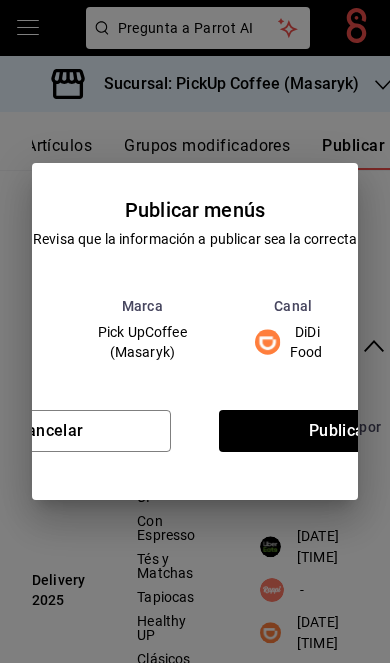 click on "Publicar" at bounding box center [340, 431] 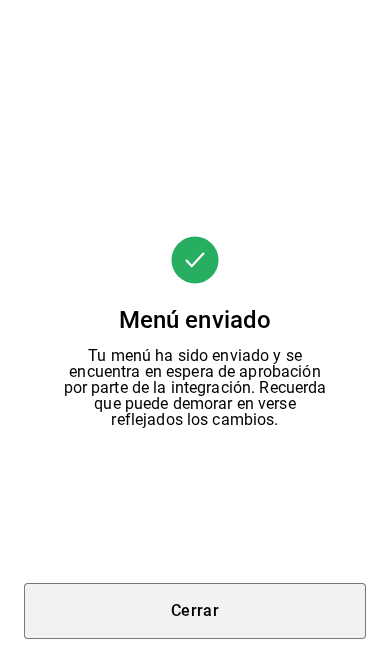 click on "Cerrar" at bounding box center (195, 611) 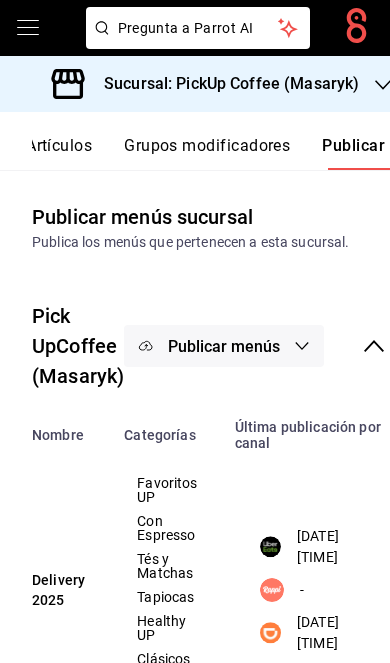 click on "Publicar menús" at bounding box center [224, 346] 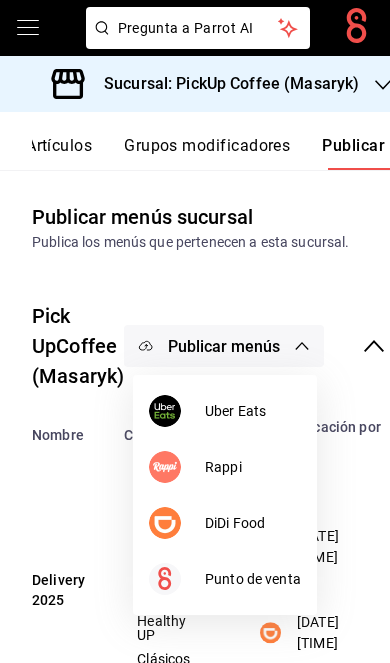 click on "Uber Eats" at bounding box center [253, 411] 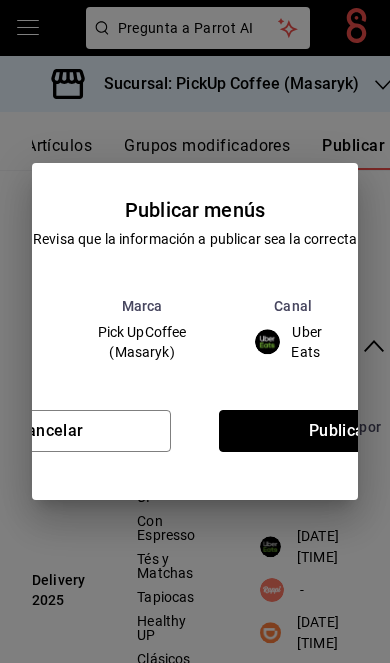click on "Publicar" at bounding box center (340, 431) 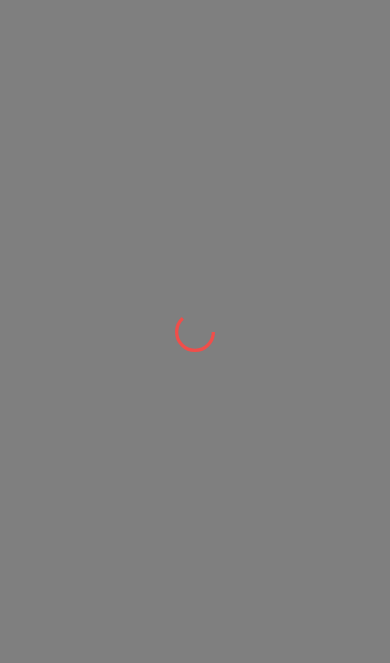 scroll, scrollTop: 0, scrollLeft: 0, axis: both 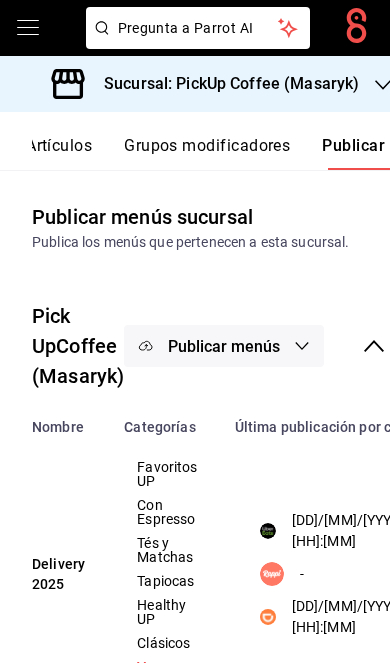 click on "Sucursal: PickUp Coffee (Masaryk)" at bounding box center (223, 84) 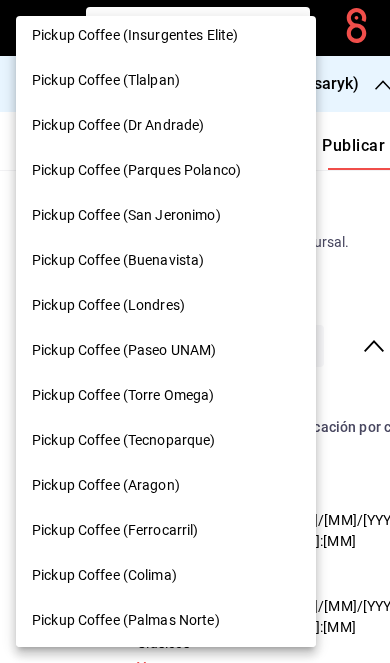 scroll, scrollTop: 411, scrollLeft: 0, axis: vertical 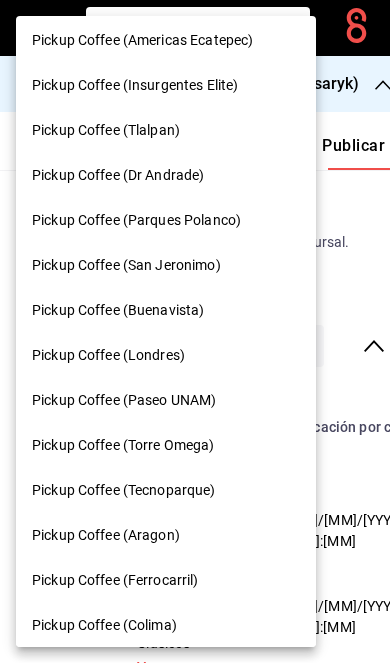click on "Pickup Coffee (San Jeronimo)" at bounding box center (126, 265) 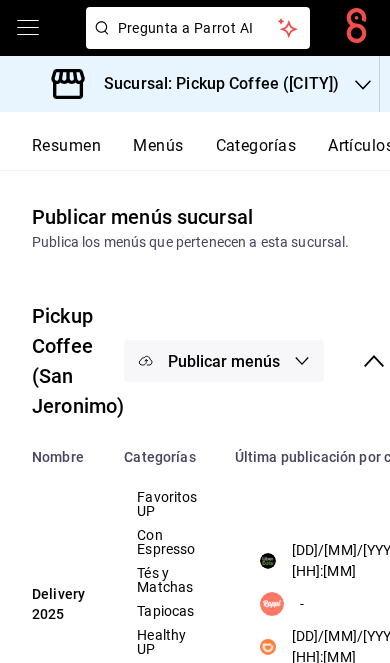scroll, scrollTop: 0, scrollLeft: 0, axis: both 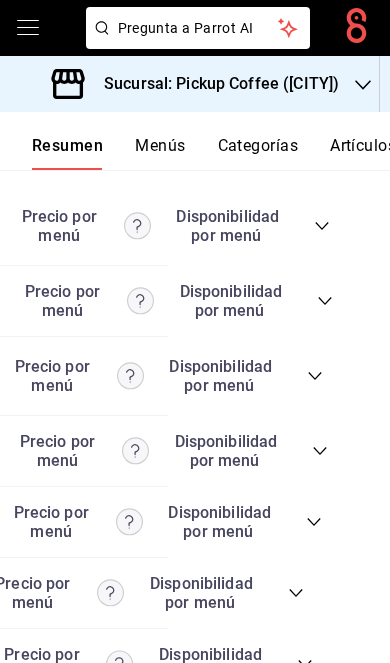 click 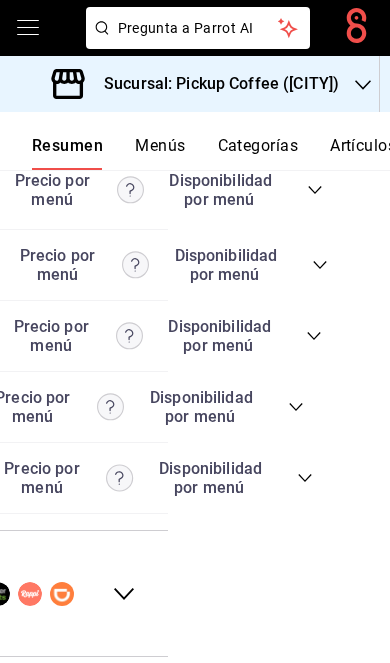 click 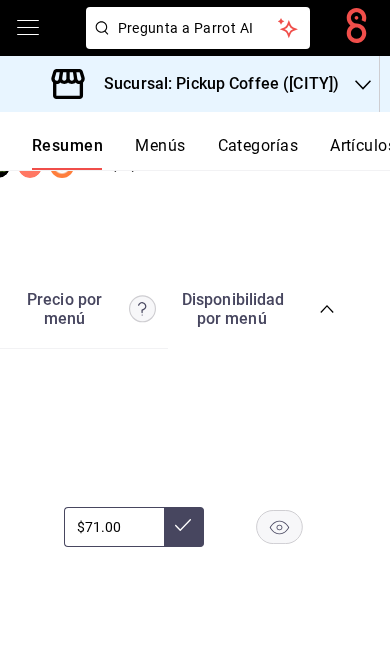 scroll, scrollTop: 7380, scrollLeft: 0, axis: vertical 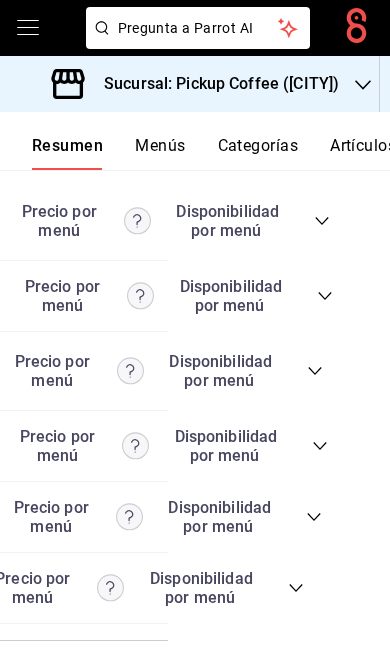 click on "Precio Precio por menú   Disponibilidad por menú" at bounding box center [104, 296] 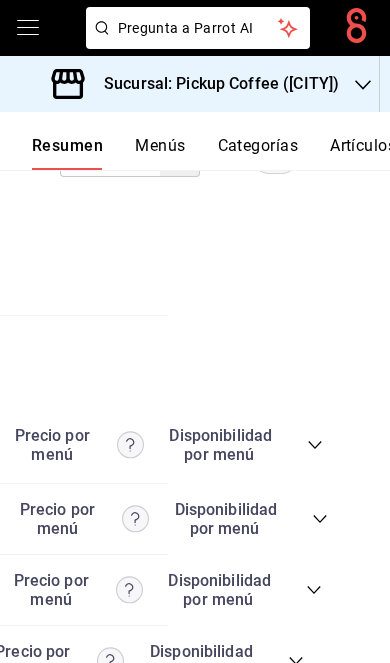 scroll, scrollTop: 13197, scrollLeft: 0, axis: vertical 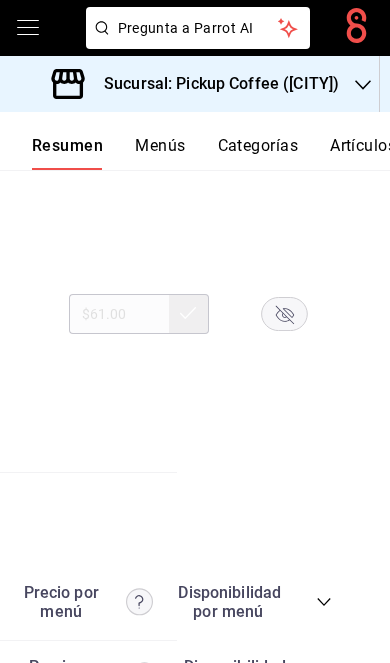 click 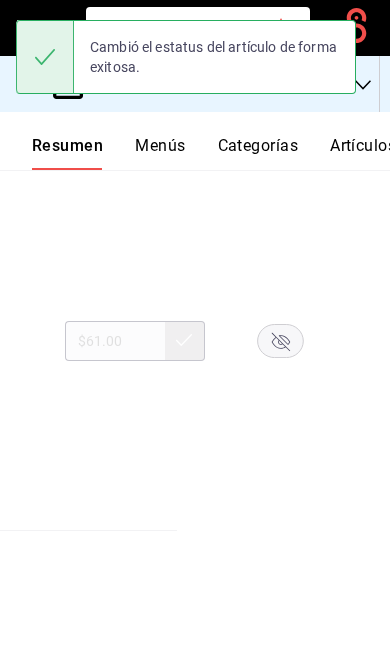 click 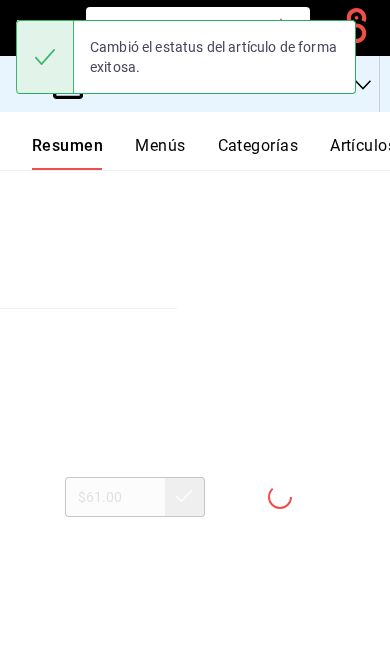 scroll, scrollTop: 12378, scrollLeft: 0, axis: vertical 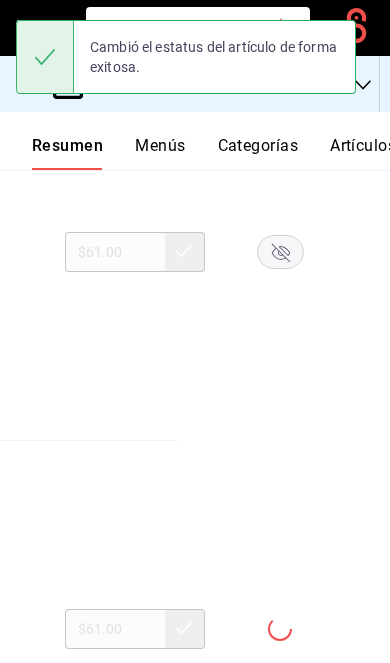 click 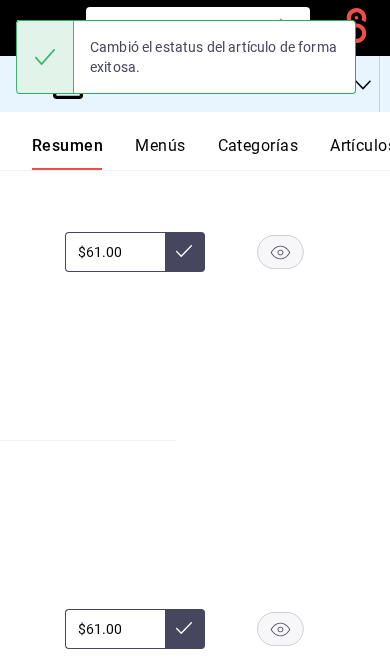 click on "Artículos" at bounding box center [363, 153] 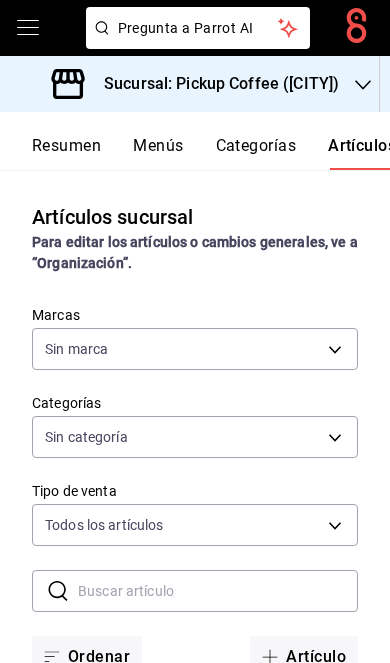 scroll, scrollTop: 0, scrollLeft: 9, axis: horizontal 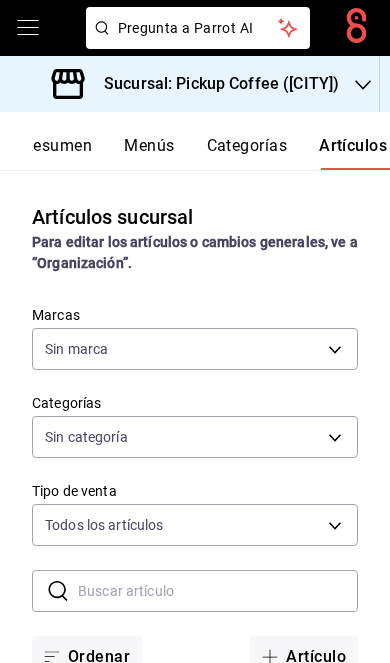 type on "[UUID]" 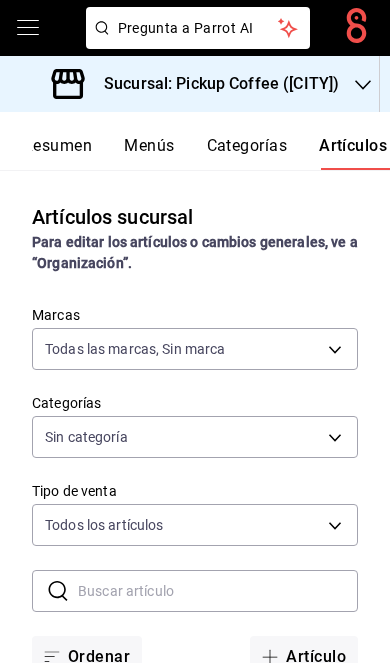 type on "[UUID],[UUID],[UUID],[UUID],[UUID],[UUID],[UUID],[UUID],[UUID],[UUID],[UUID],[UUID],[UUID],[UUID],[UUID],[UUID]" 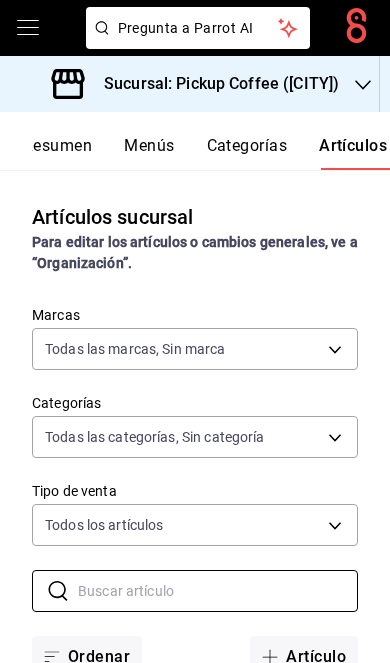 scroll, scrollTop: 82, scrollLeft: 0, axis: vertical 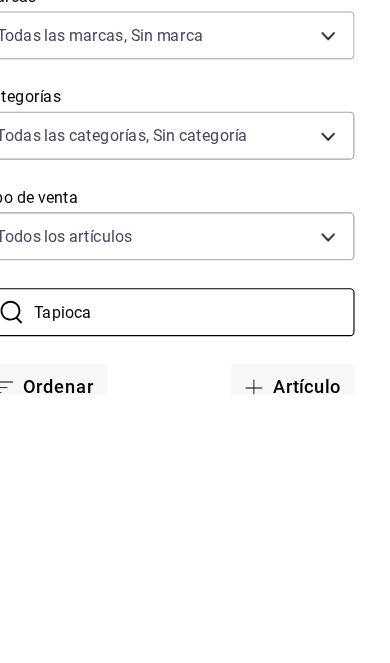 type on "Tapioca" 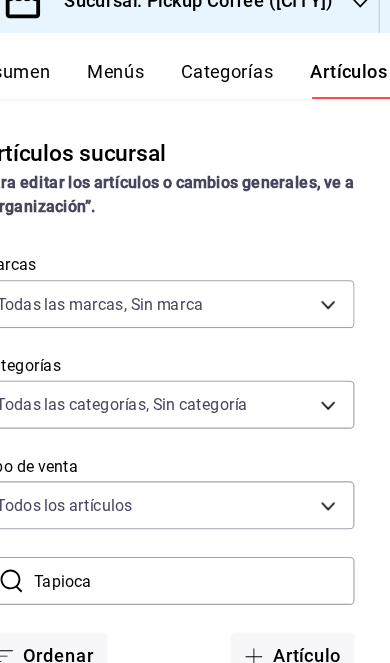 scroll, scrollTop: 82, scrollLeft: 0, axis: vertical 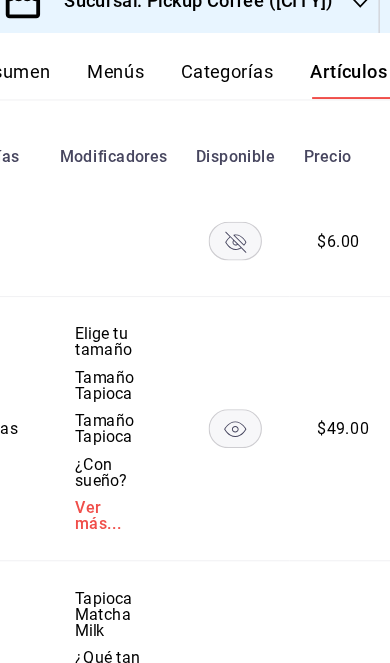 click 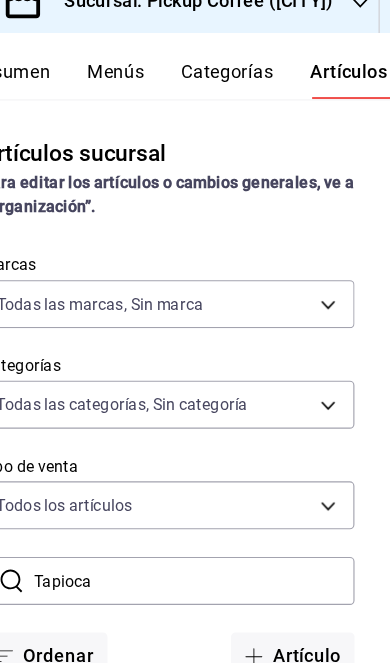 scroll, scrollTop: 0, scrollLeft: 0, axis: both 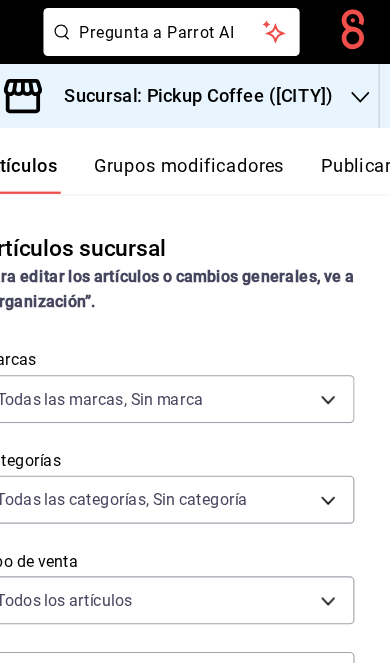 click on "Publicar" at bounding box center [359, 153] 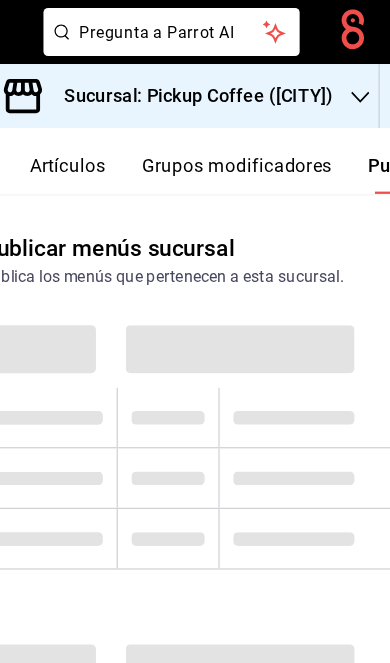 scroll, scrollTop: 0, scrollLeft: 302, axis: horizontal 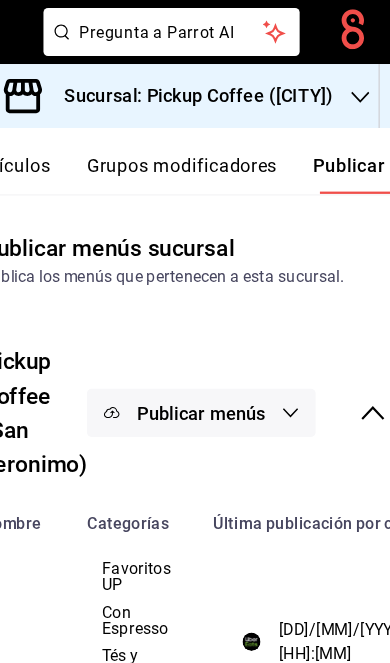 click on "Publicar menús" at bounding box center [224, 361] 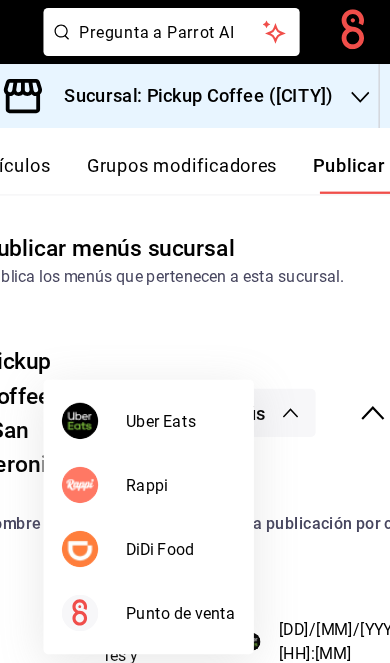 click on "DiDi Food" at bounding box center (206, 480) 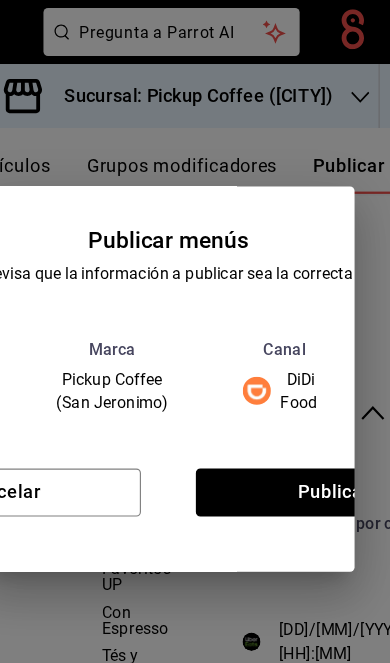click on "Publicar" at bounding box center (340, 431) 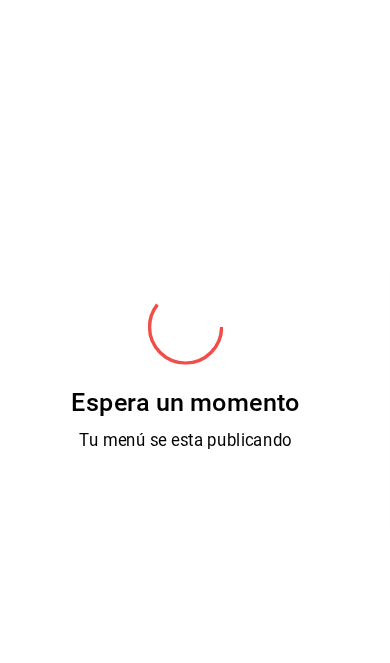 scroll, scrollTop: 0, scrollLeft: 0, axis: both 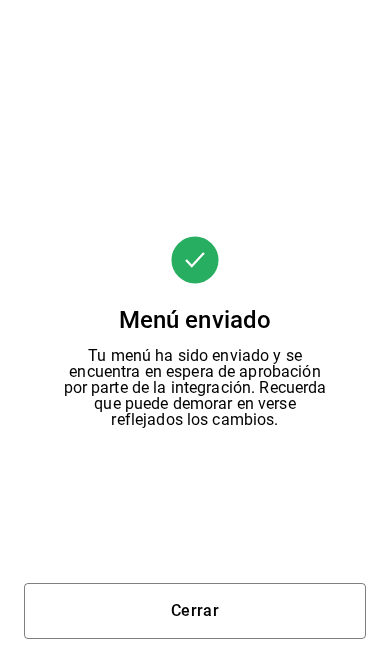 click on "Cerrar" at bounding box center (195, 611) 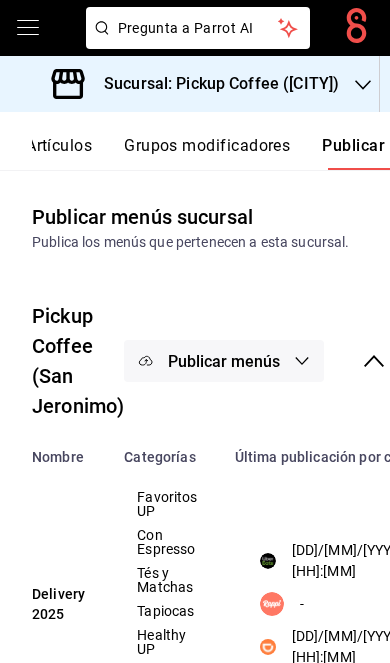 click on "Publicar menús" at bounding box center [224, 361] 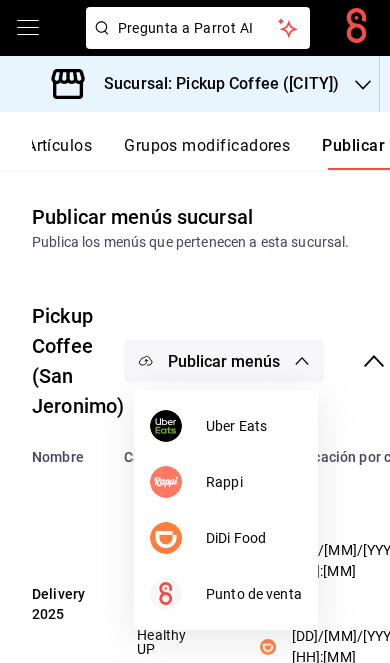 click on "Uber Eats" at bounding box center [254, 426] 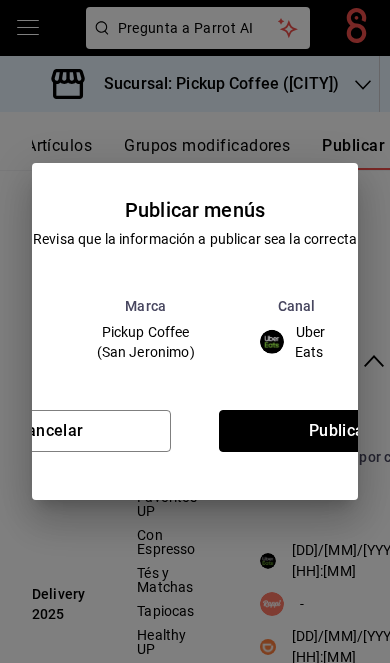 click on "Publicar" at bounding box center (340, 431) 